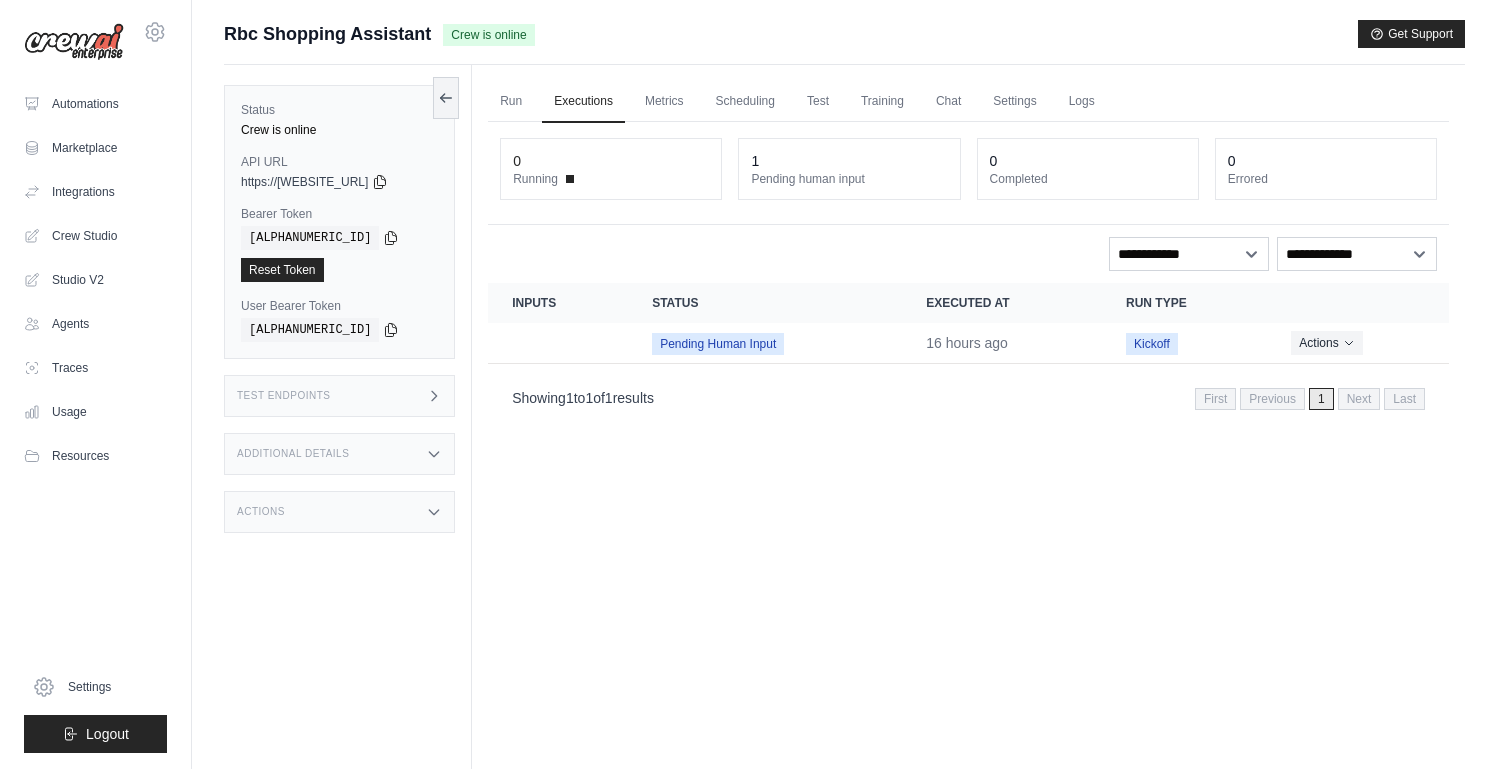 scroll, scrollTop: 0, scrollLeft: 0, axis: both 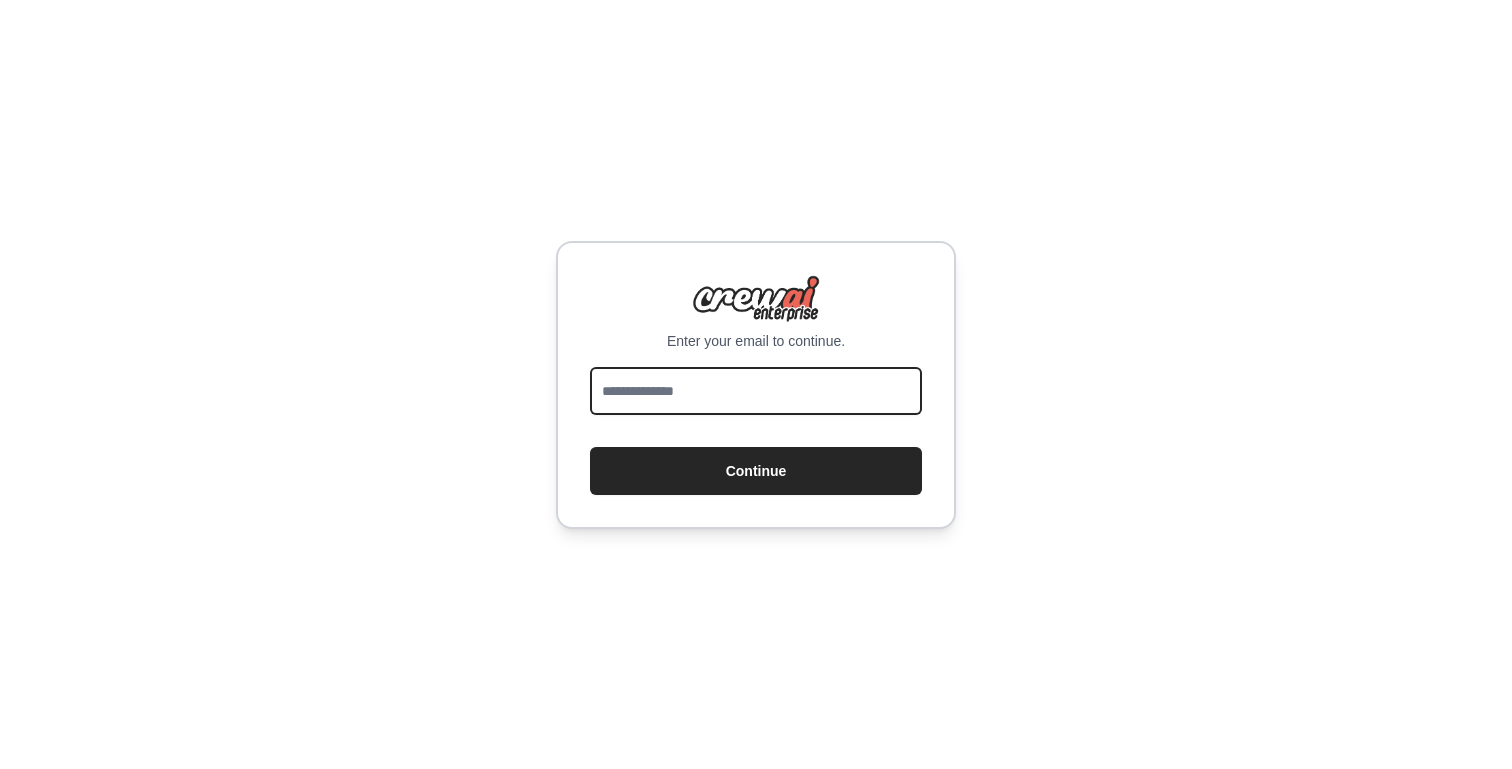 click at bounding box center (756, 391) 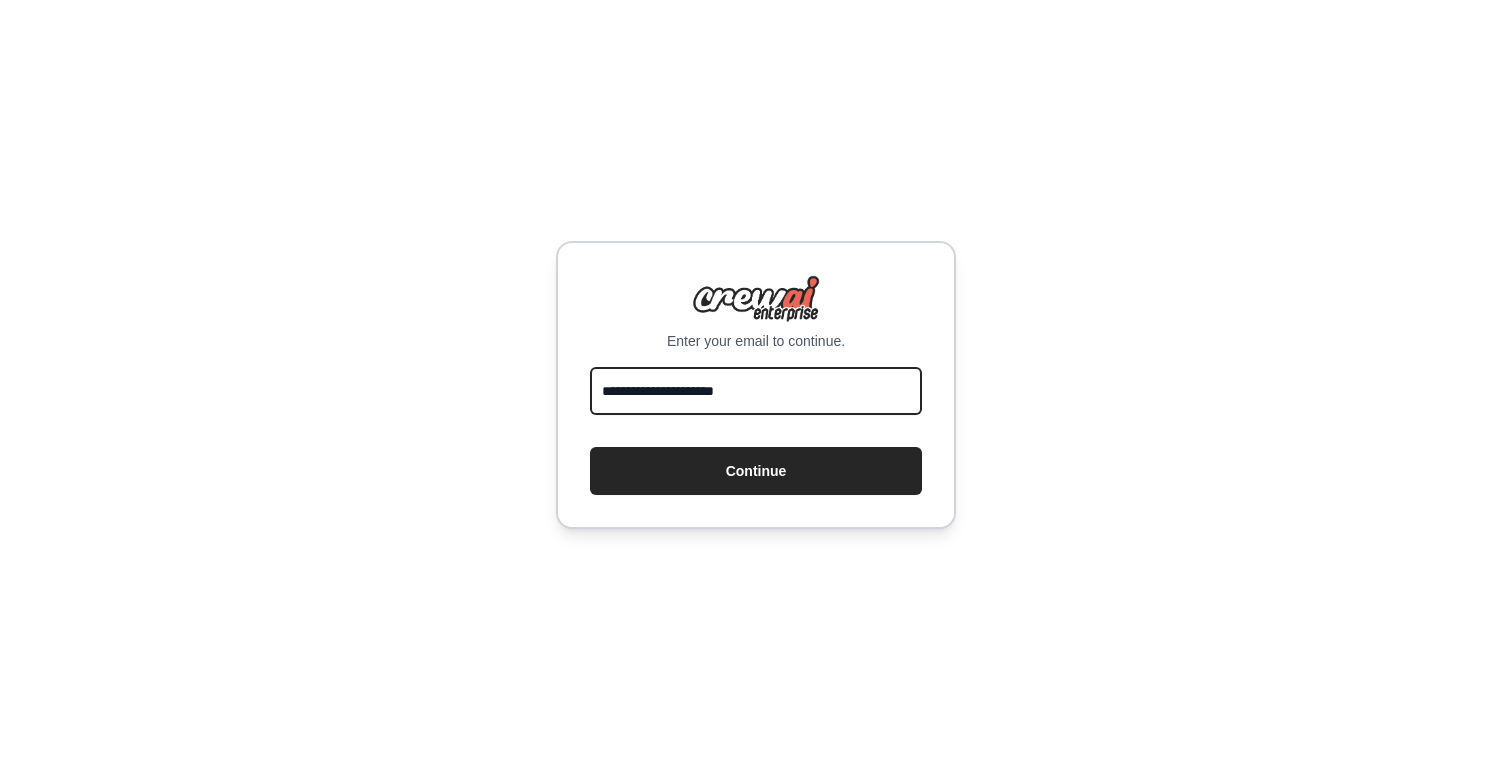 type on "**********" 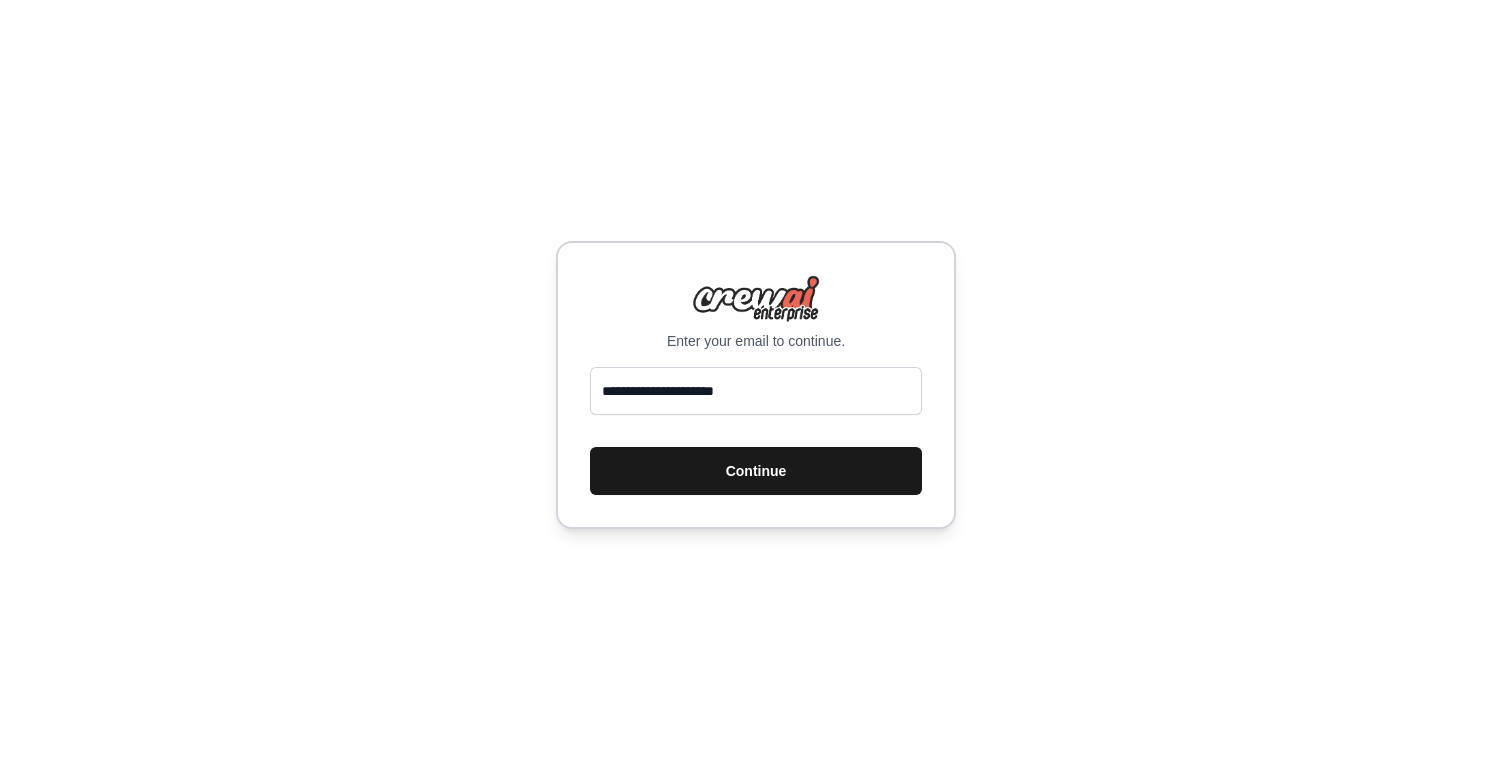 click on "Continue" at bounding box center (756, 471) 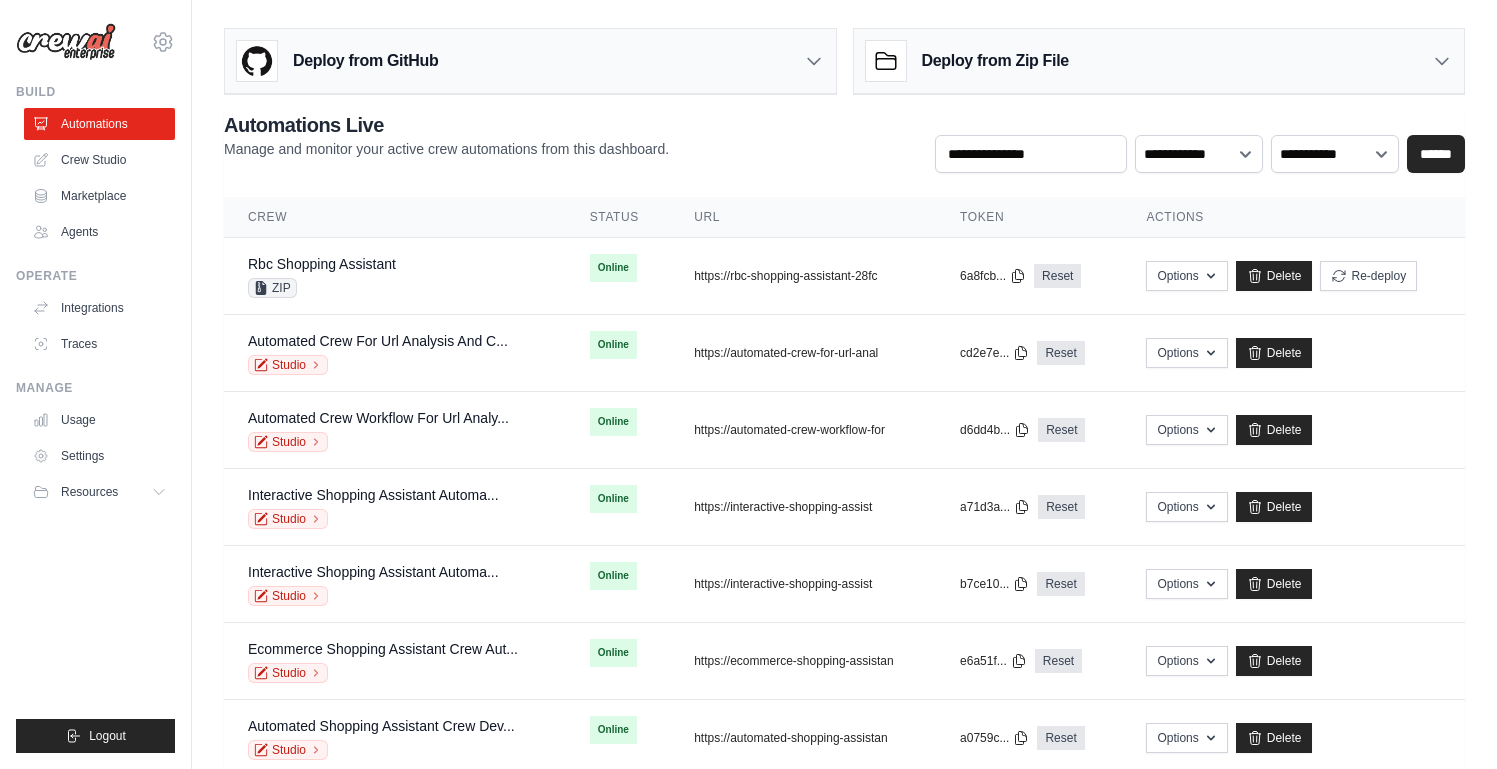 scroll, scrollTop: 0, scrollLeft: 0, axis: both 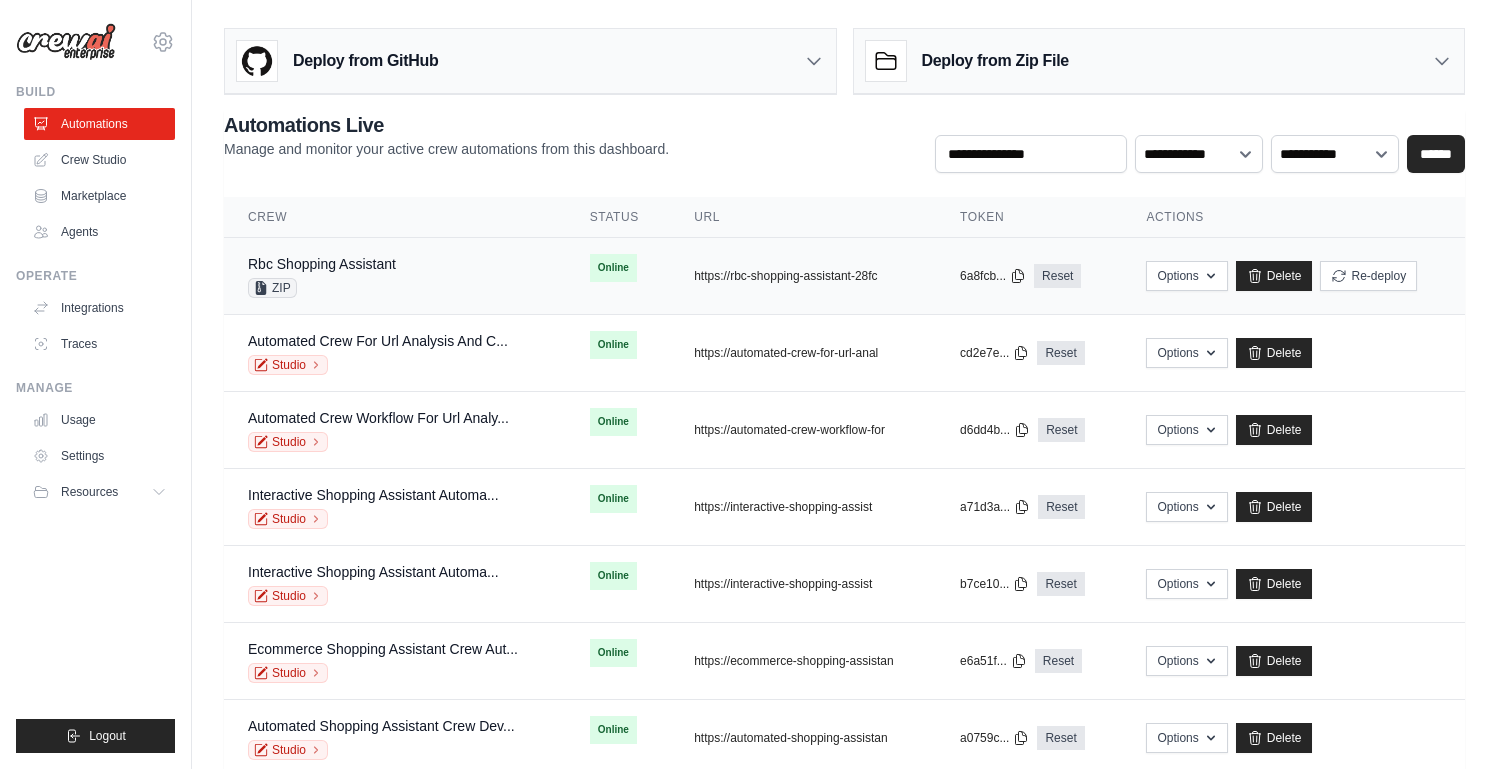 click on "ZIP" at bounding box center [322, 288] 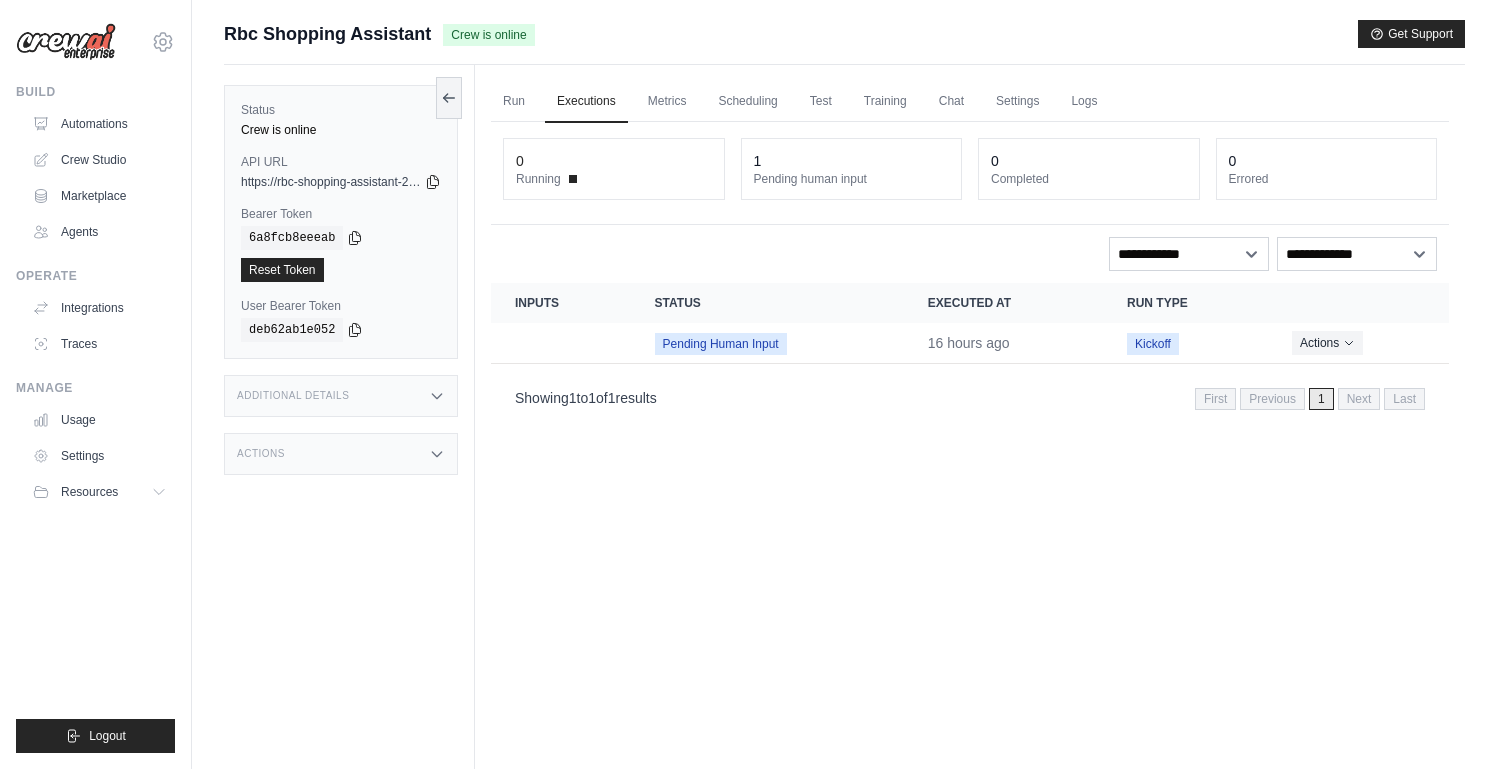 scroll, scrollTop: 0, scrollLeft: 0, axis: both 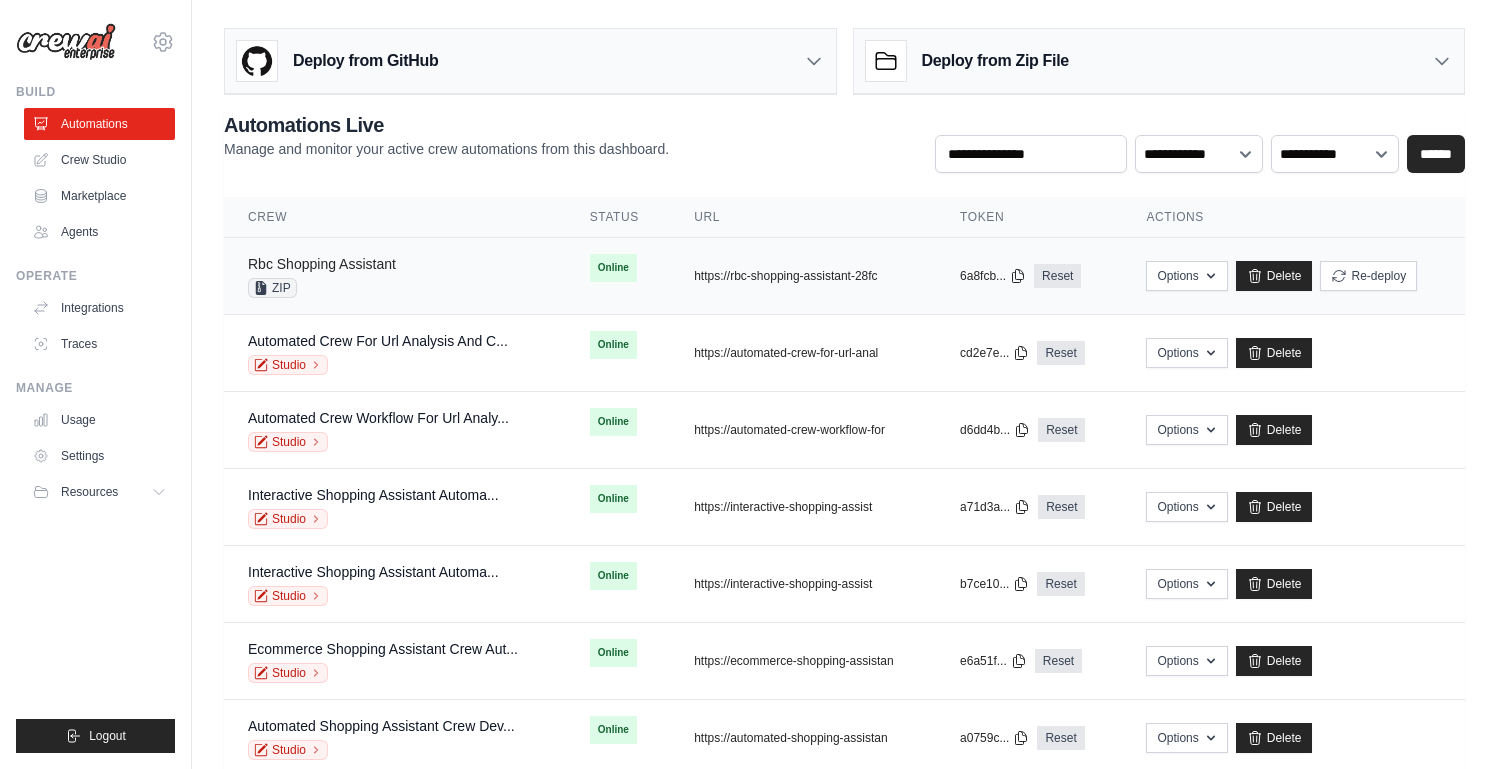 click on "Rbc Shopping Assistant" at bounding box center [322, 264] 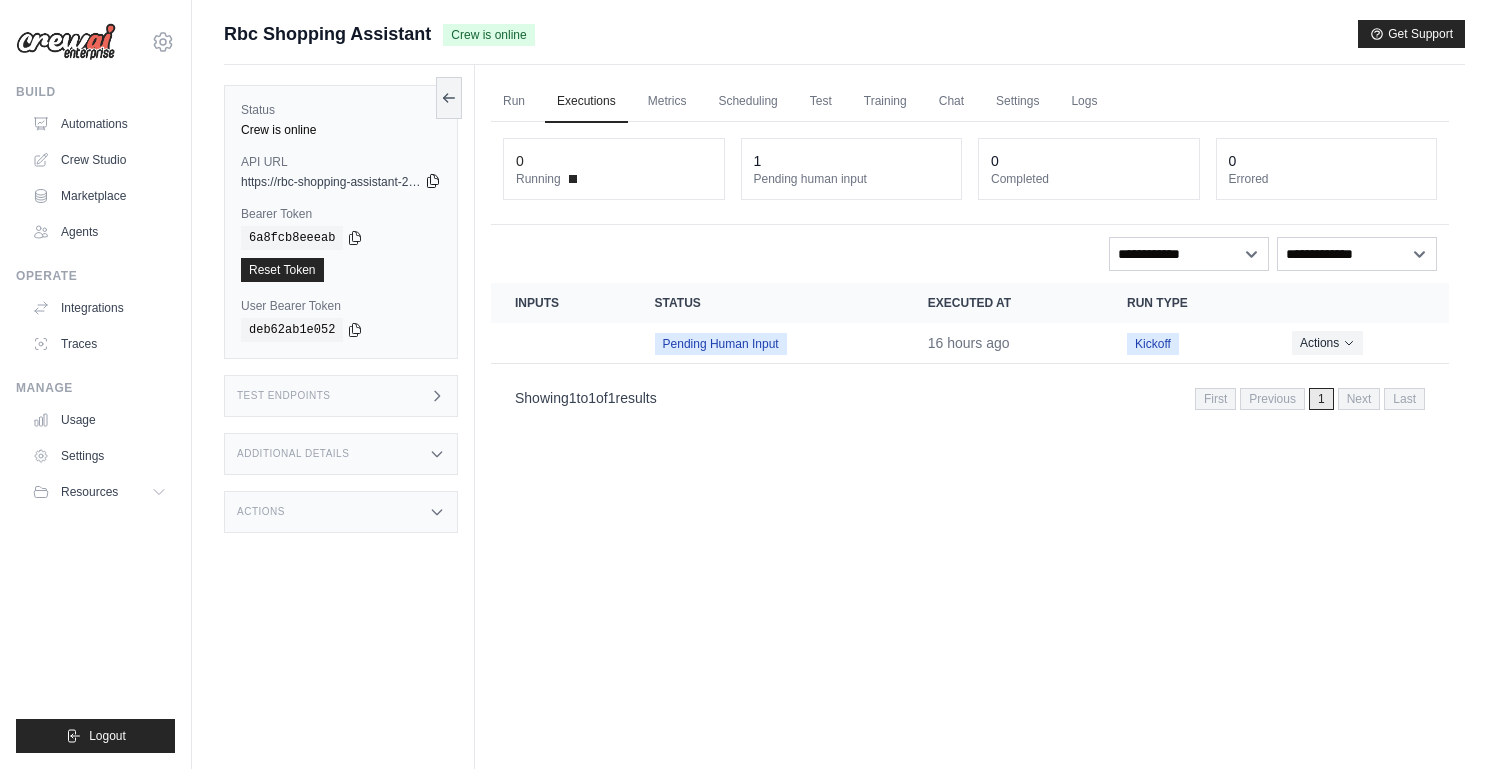 click 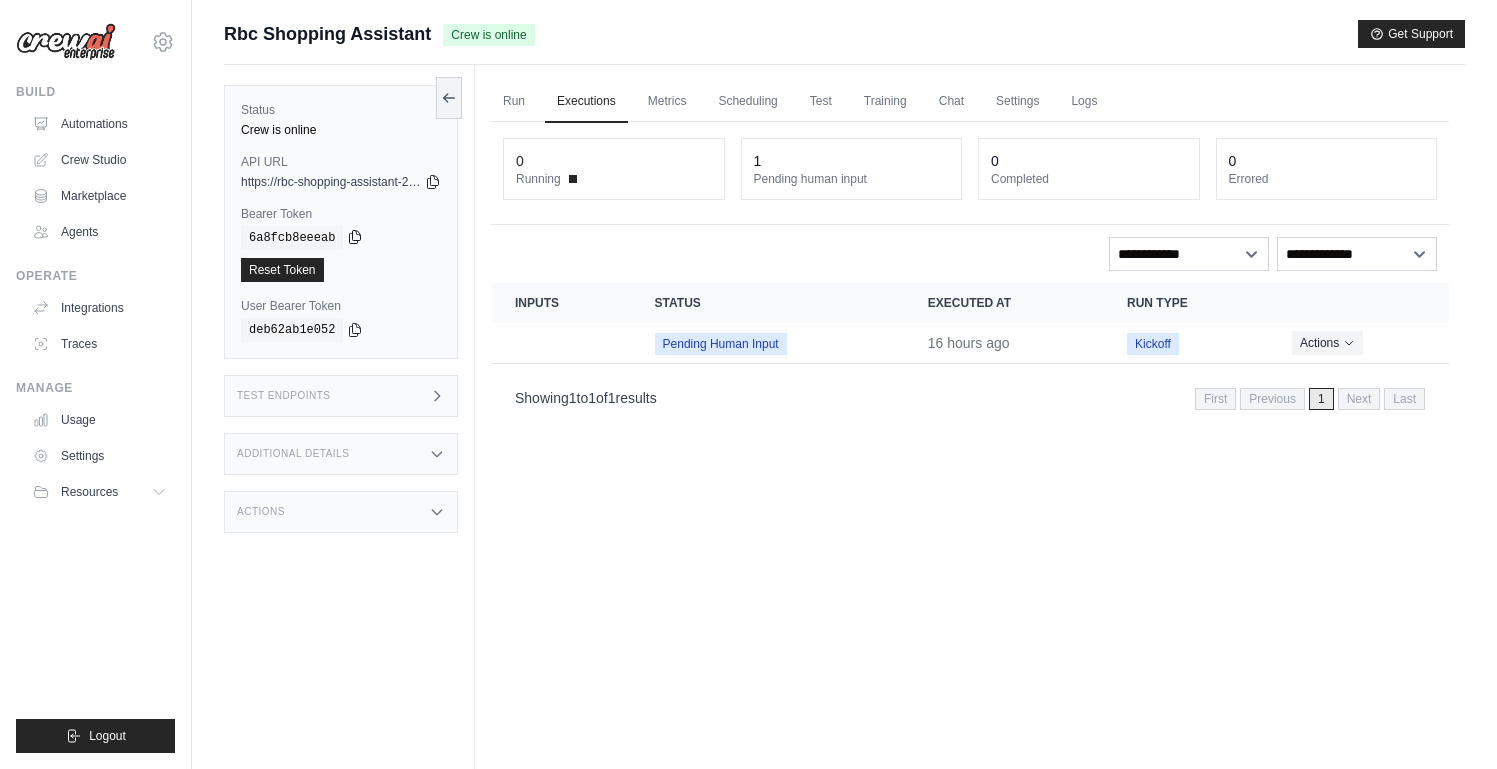 click 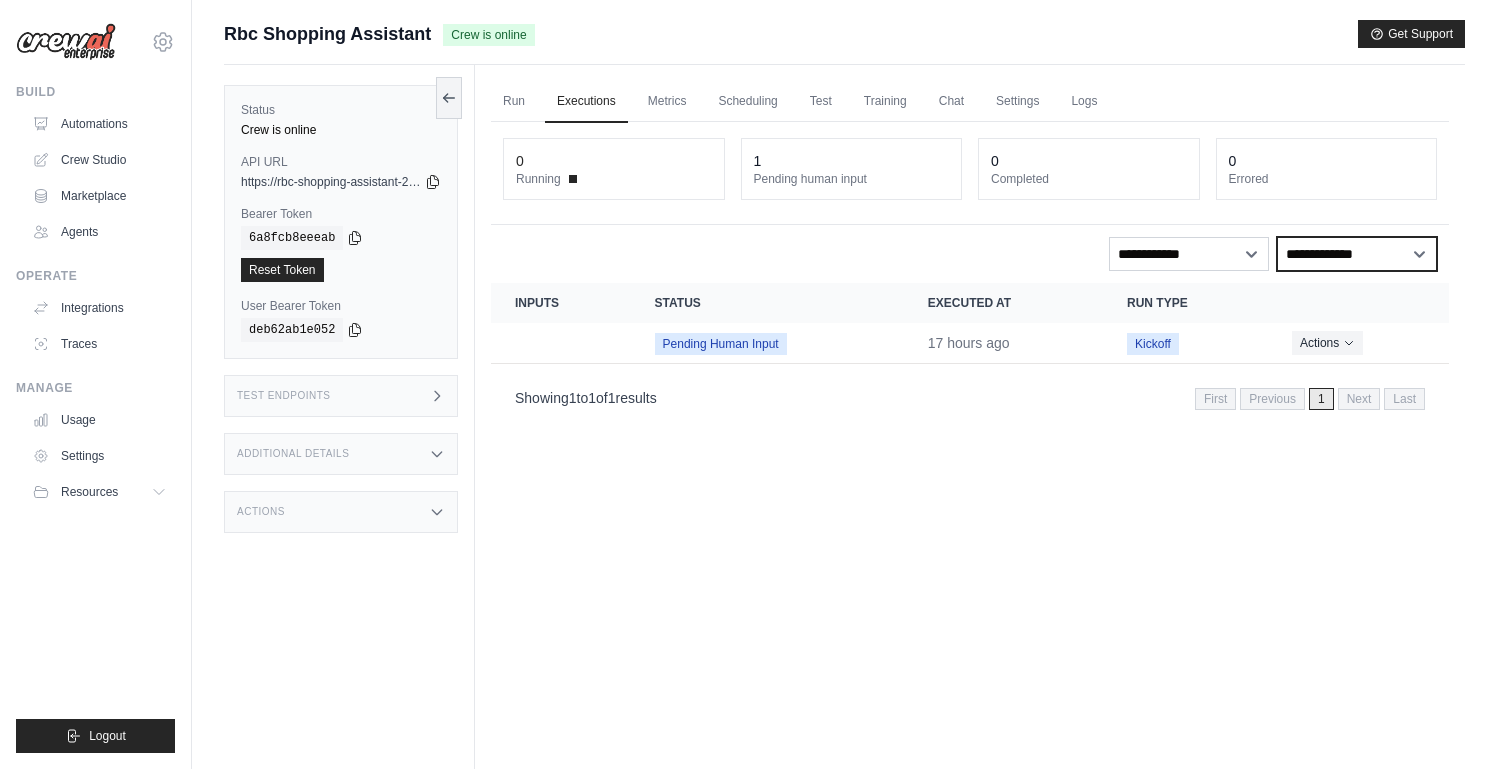 click on "**********" at bounding box center (1357, 254) 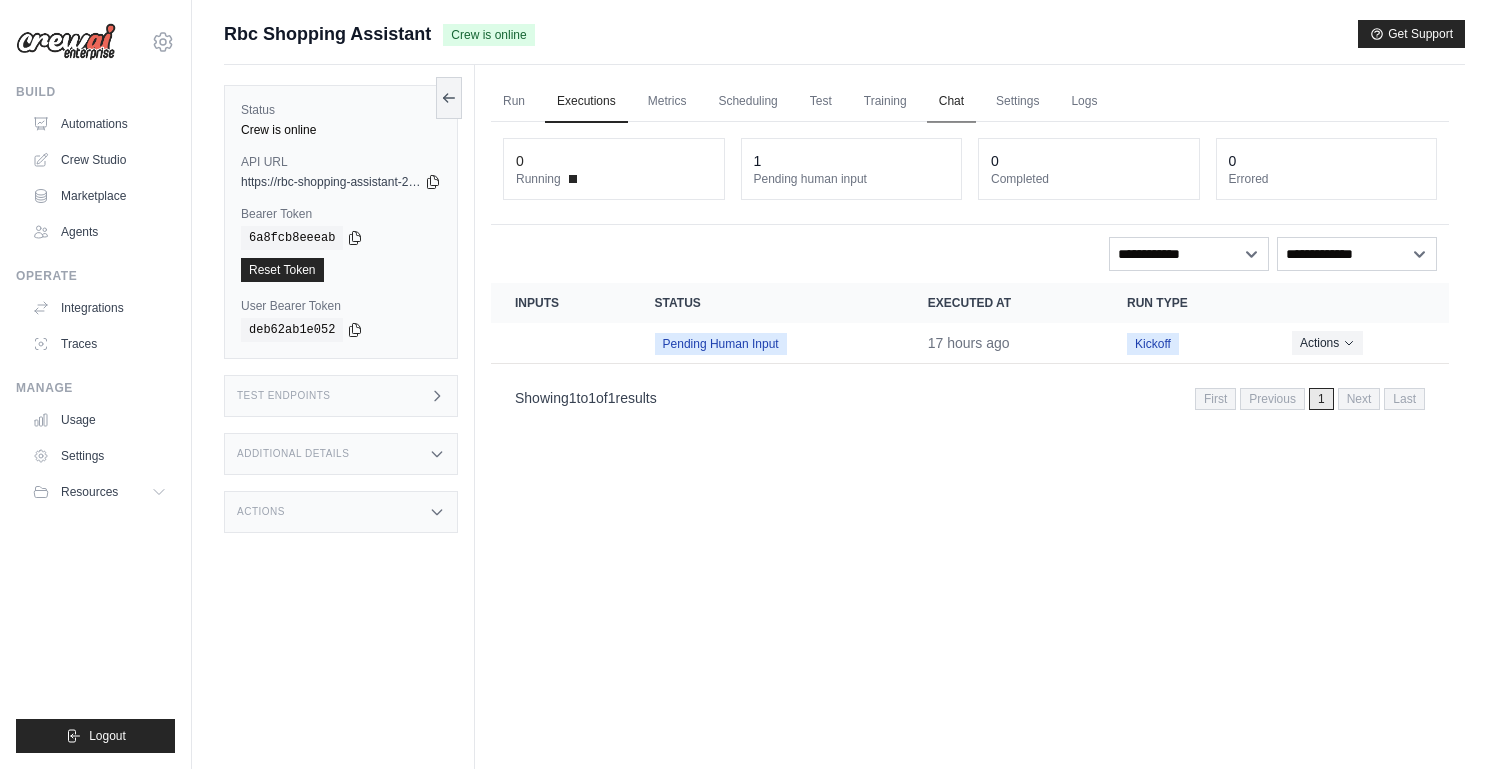 click on "Chat" at bounding box center [951, 102] 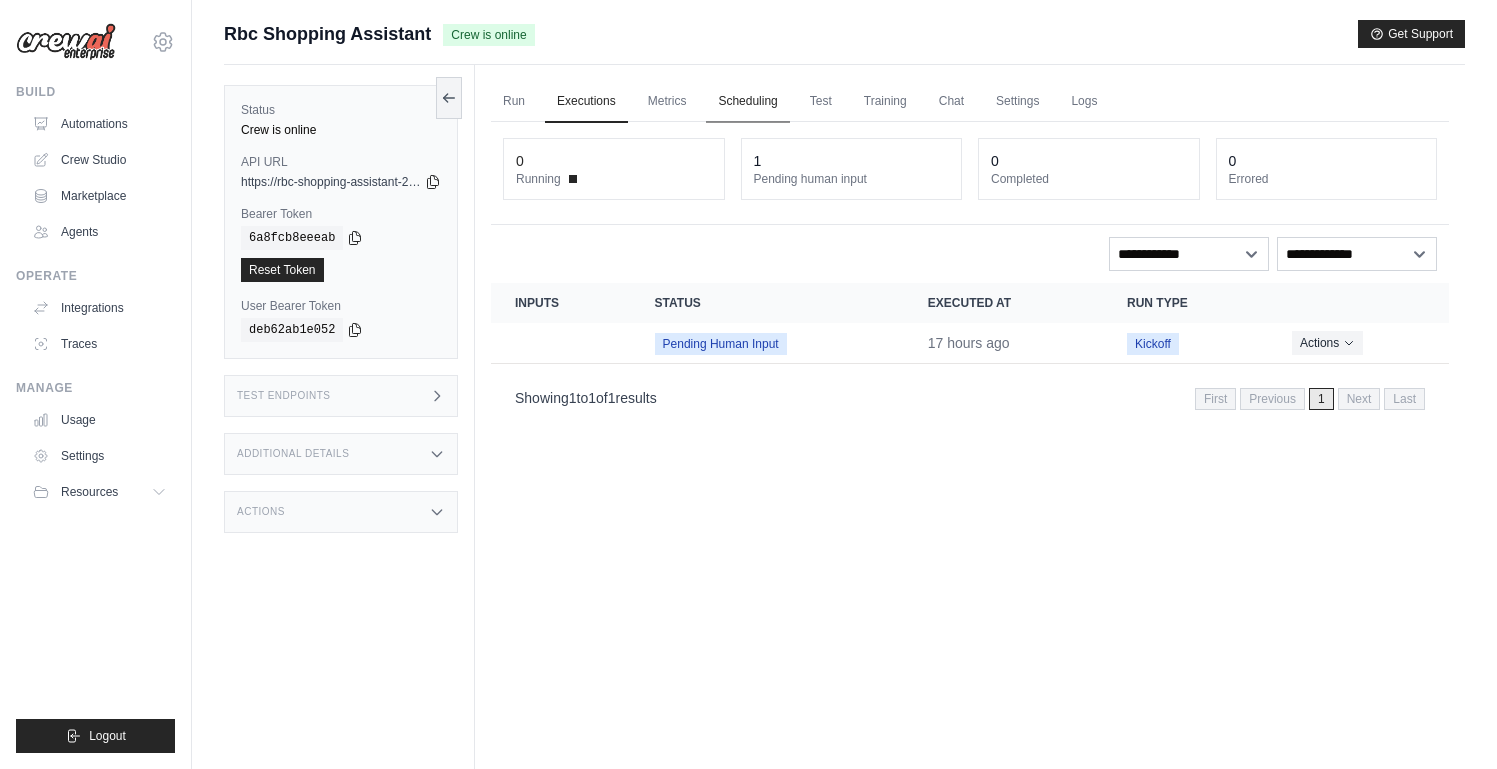 click on "Scheduling" at bounding box center [747, 102] 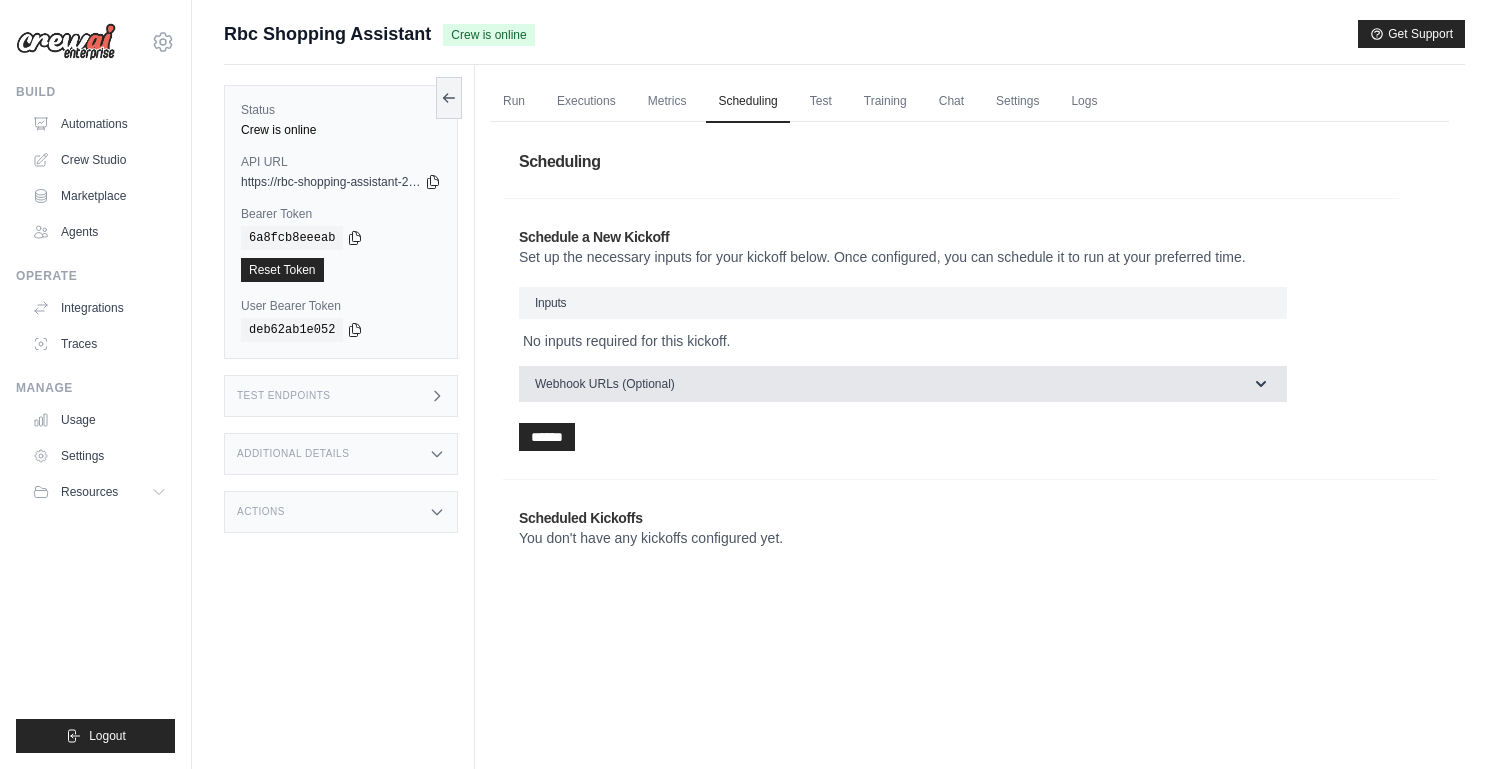 click on "Webhook URLs (Optional)" at bounding box center [605, 384] 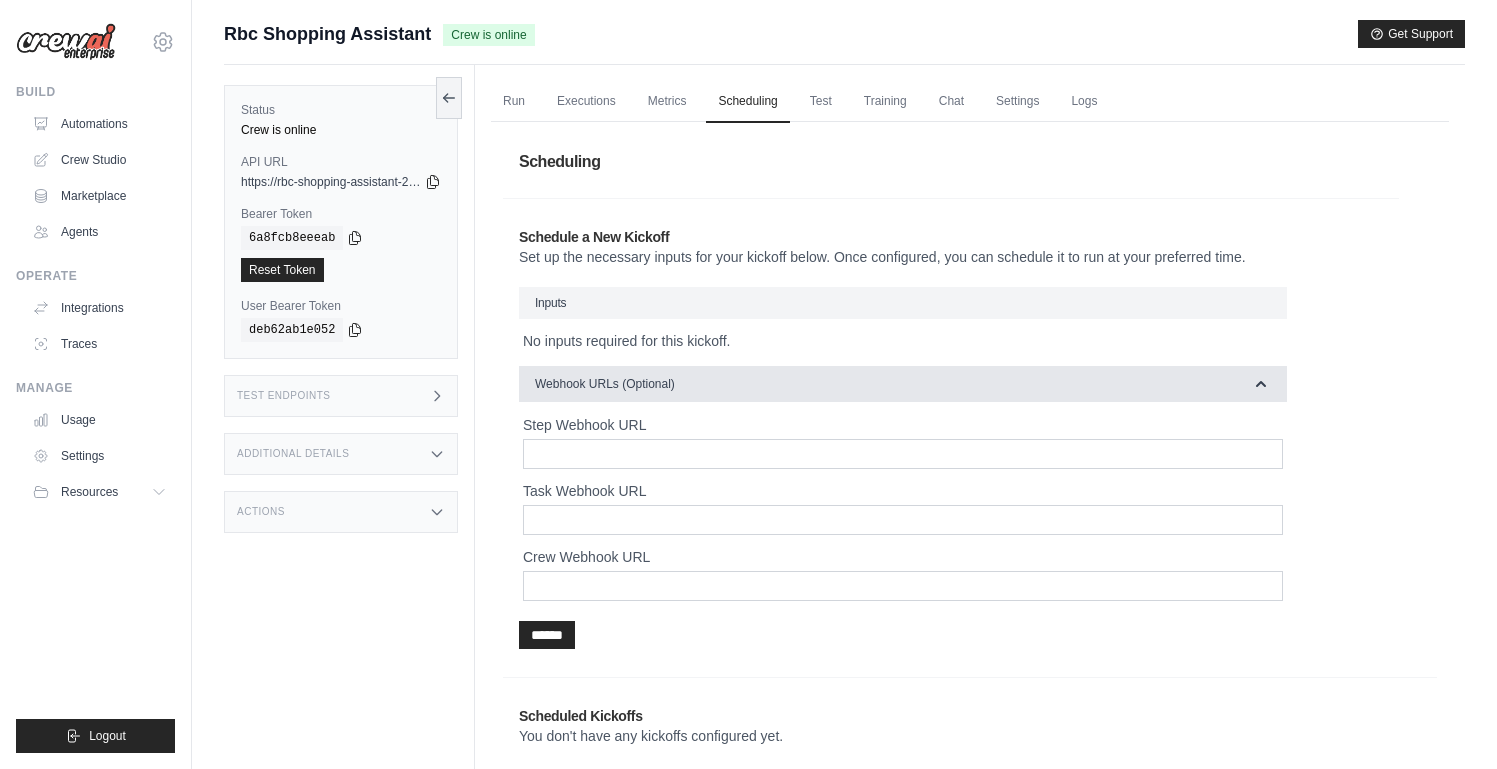 click on "Webhook URLs (Optional)" at bounding box center [605, 384] 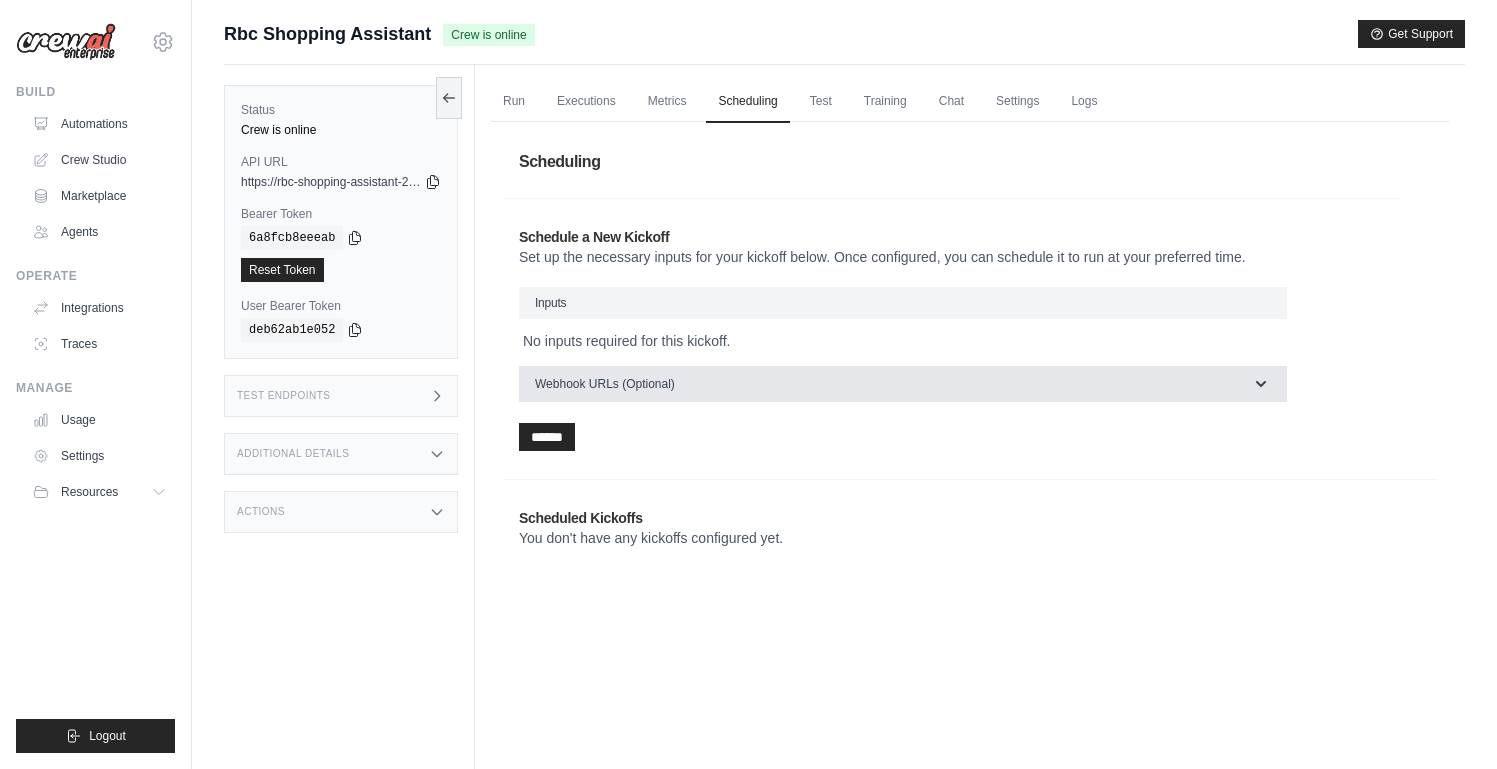 click on "Webhook URLs (Optional)" at bounding box center [605, 384] 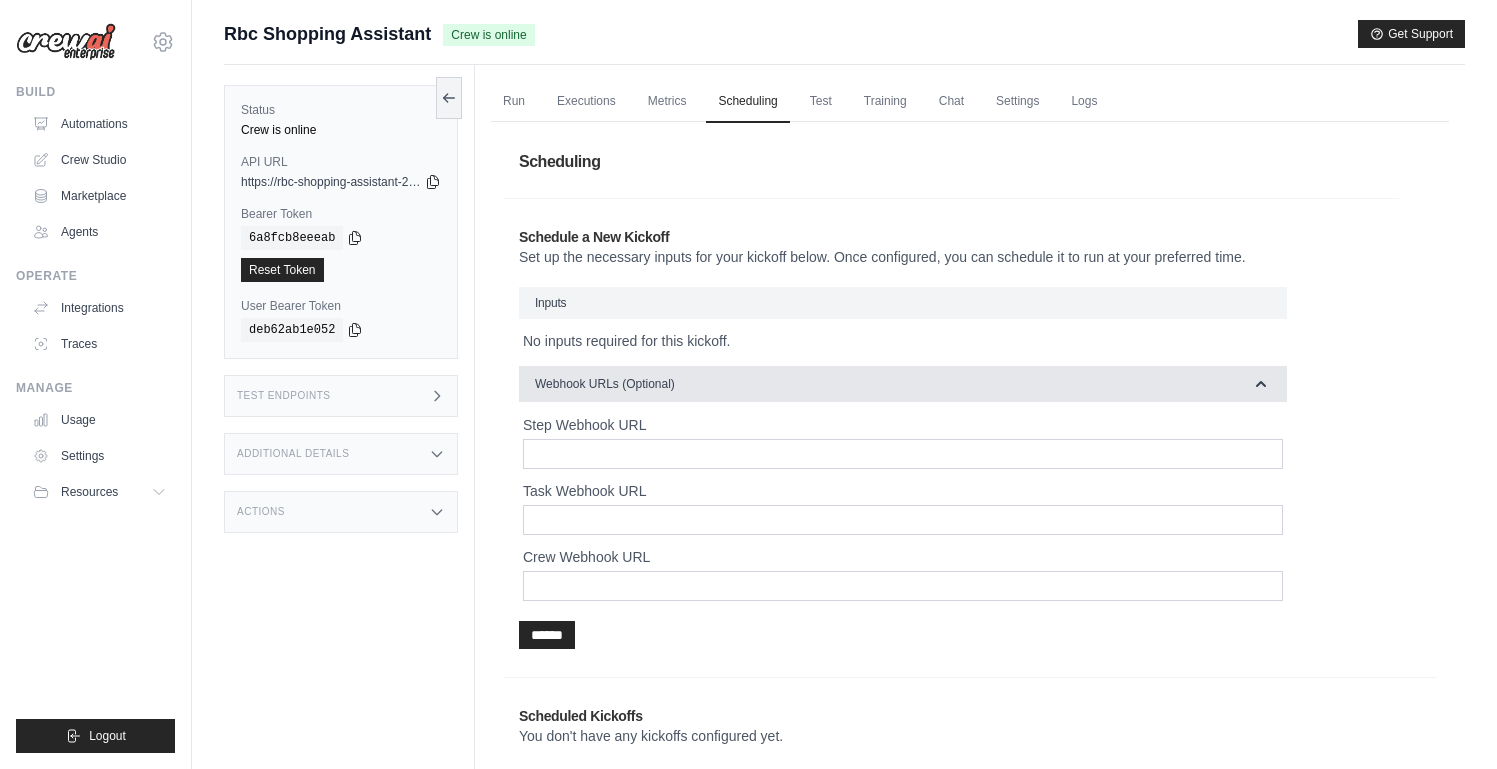click on "Webhook URLs (Optional)" at bounding box center (605, 384) 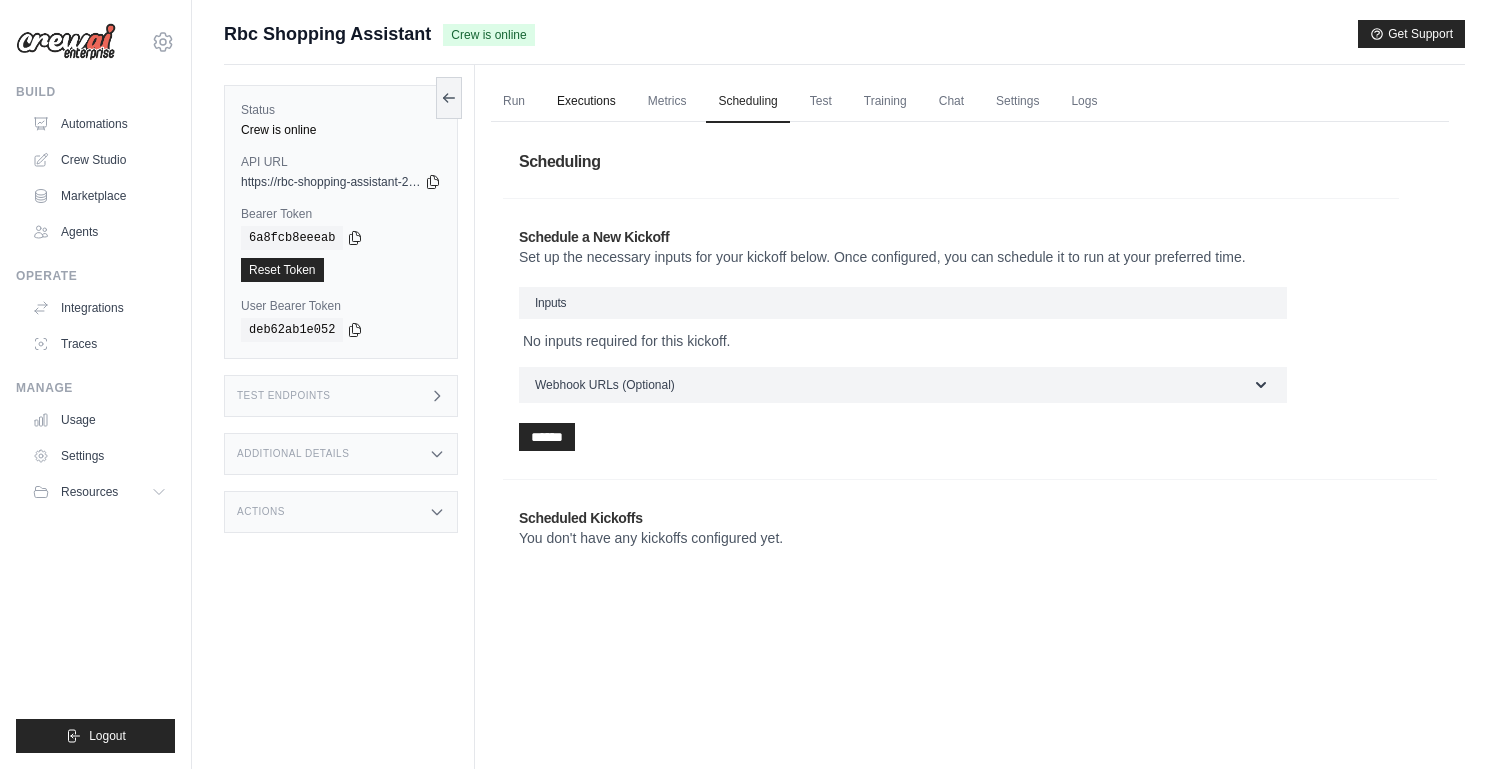 click on "Executions" at bounding box center [586, 102] 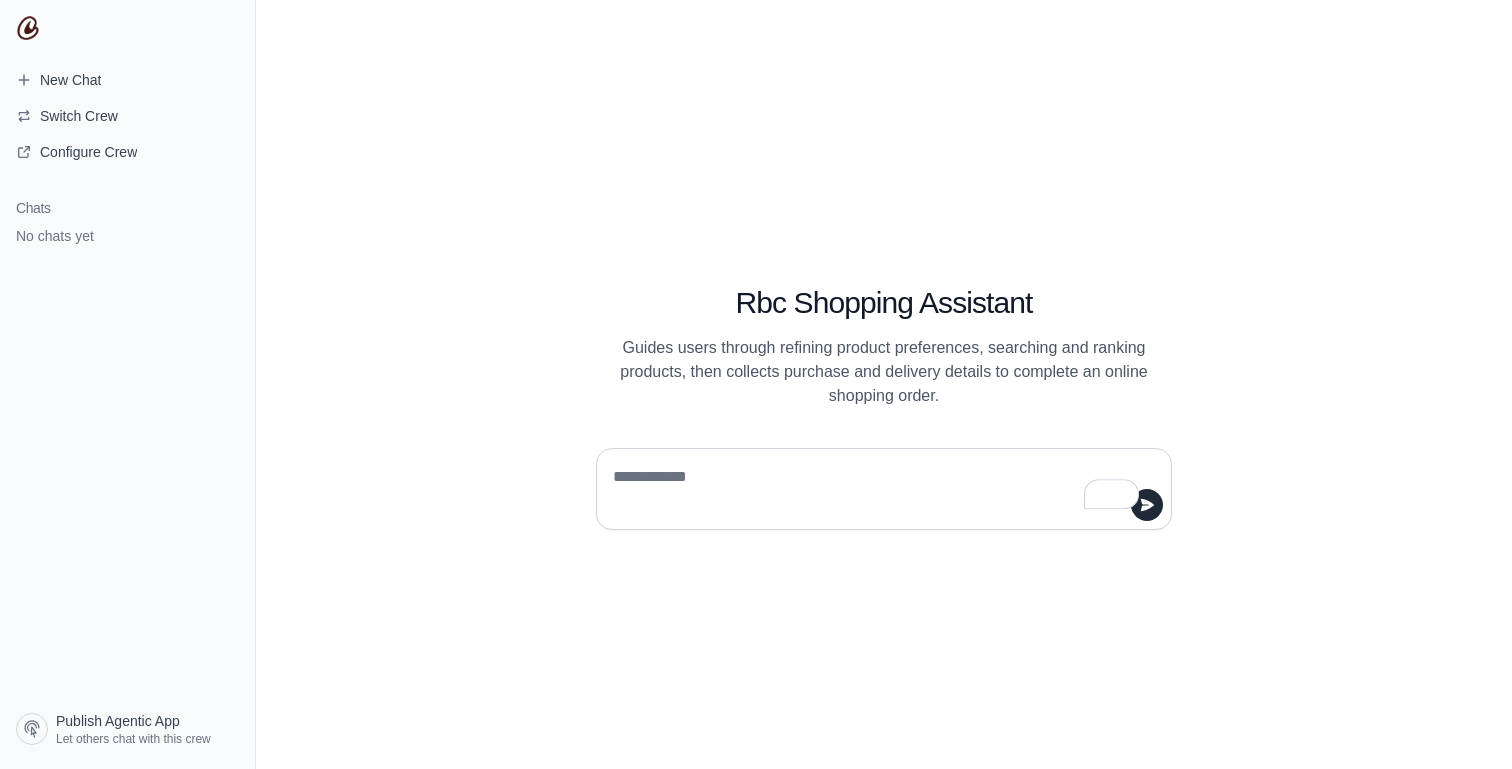 scroll, scrollTop: 0, scrollLeft: 0, axis: both 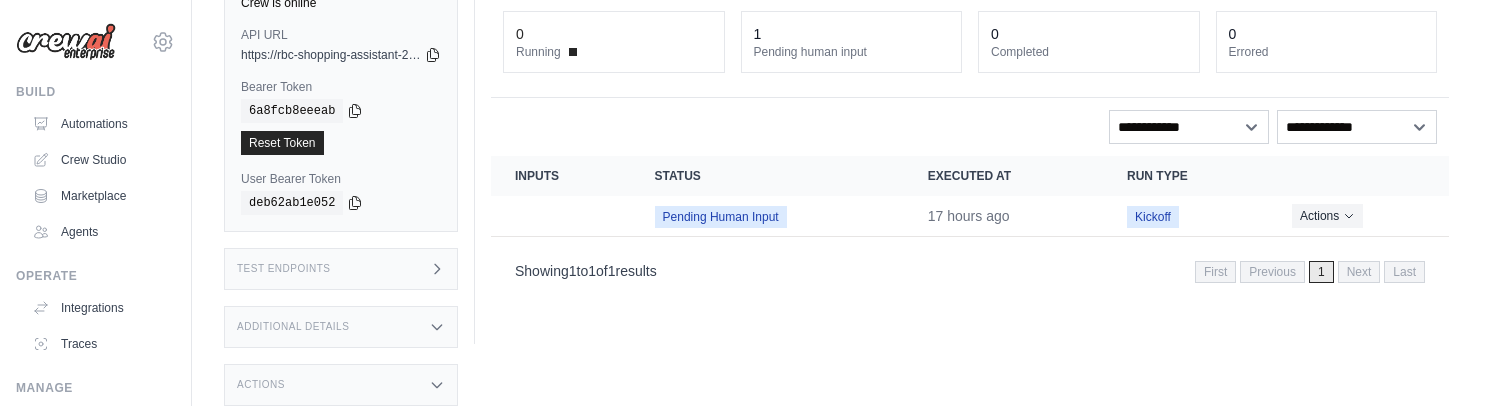click 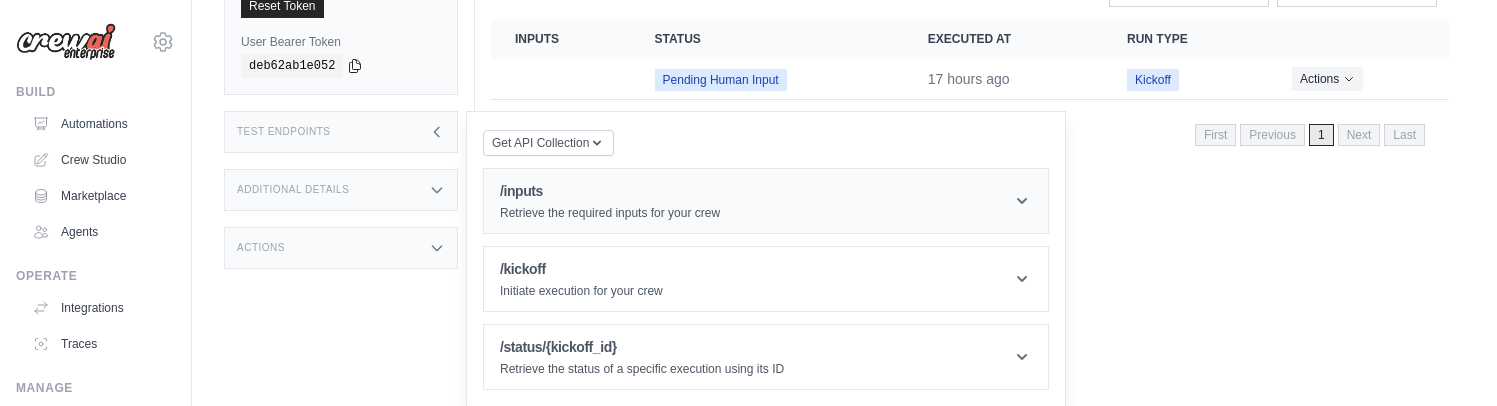 scroll, scrollTop: 266, scrollLeft: 0, axis: vertical 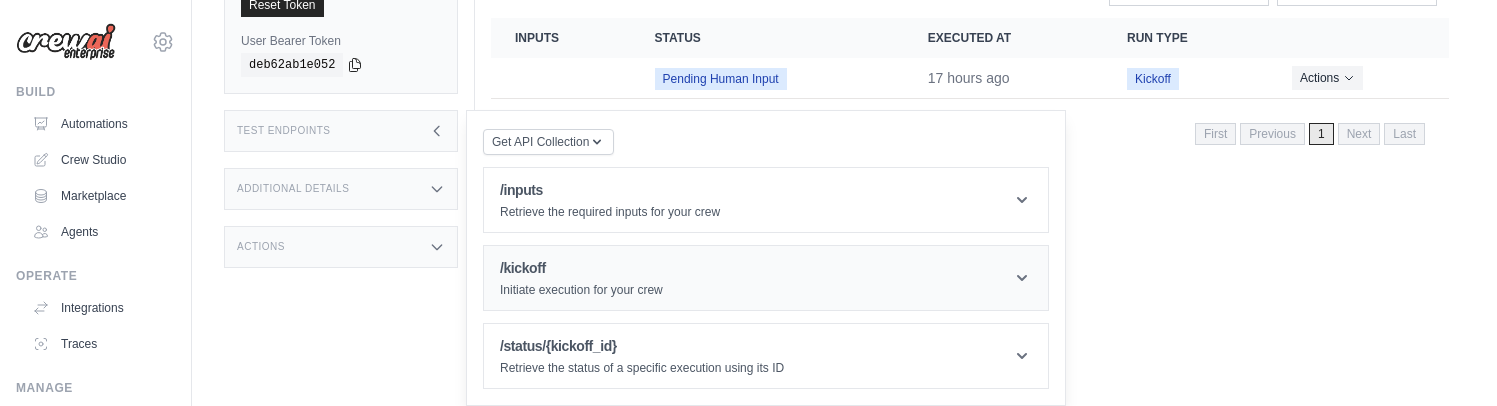 click 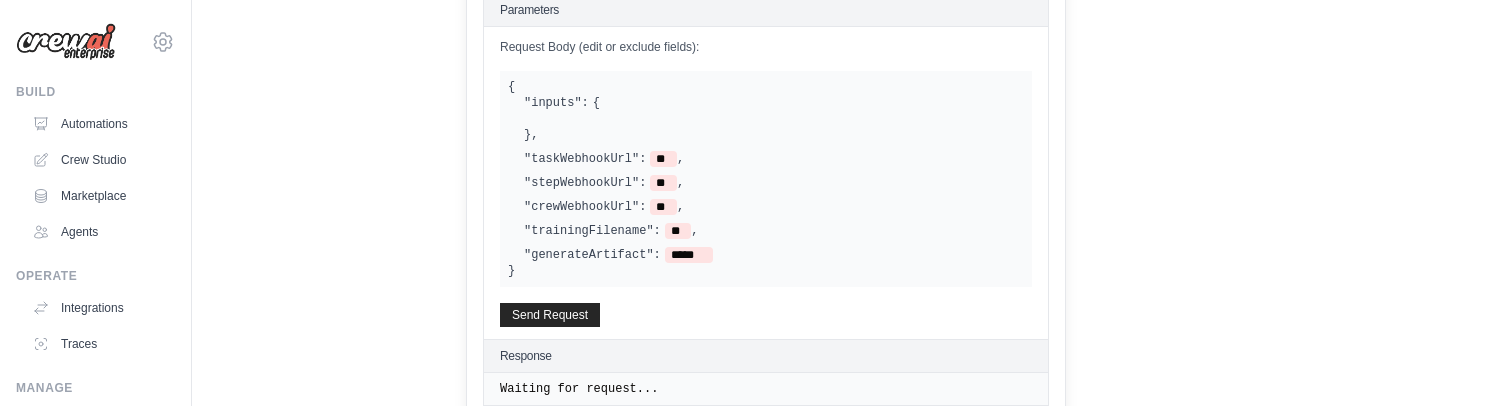 scroll, scrollTop: 577, scrollLeft: 0, axis: vertical 